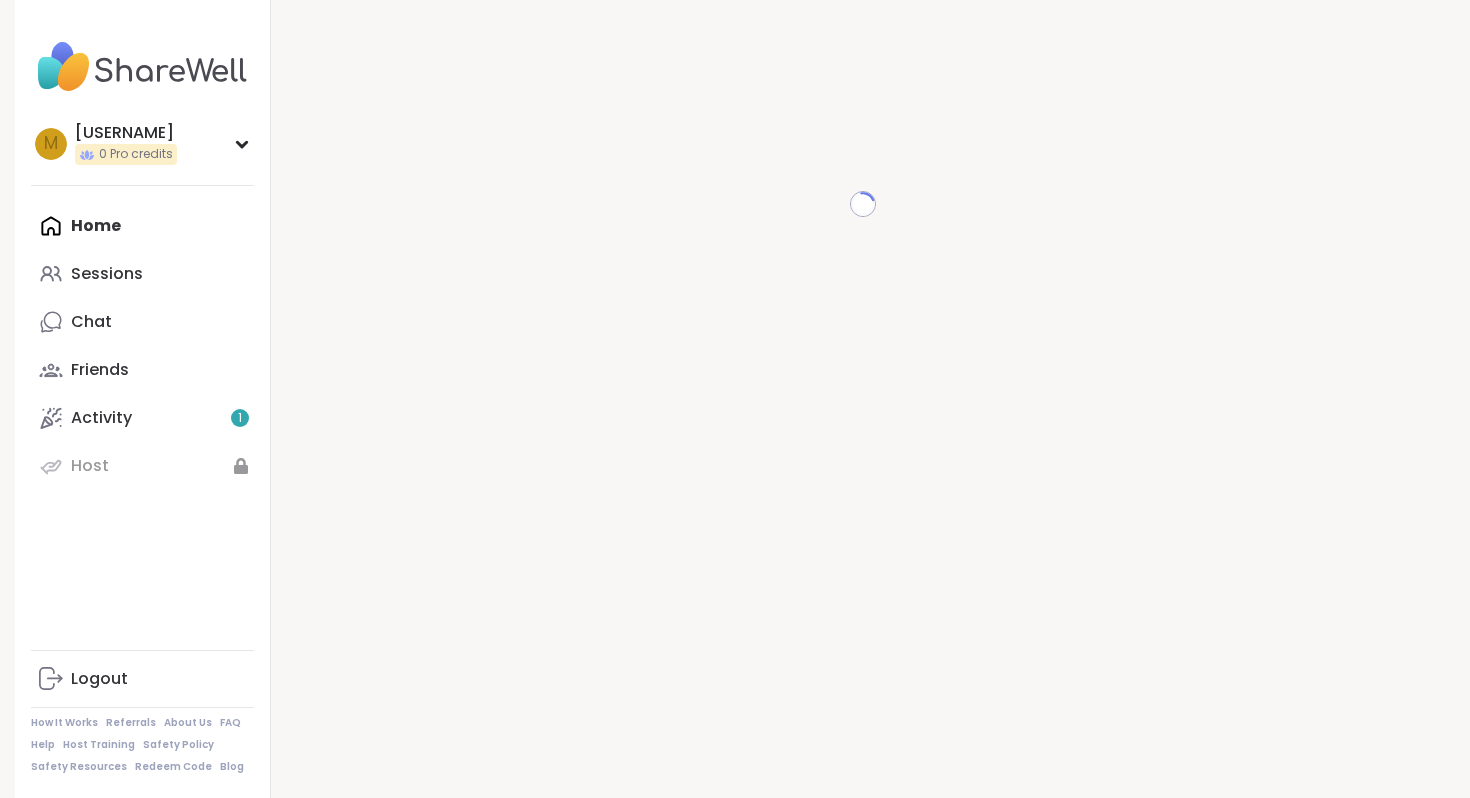 scroll, scrollTop: 0, scrollLeft: 0, axis: both 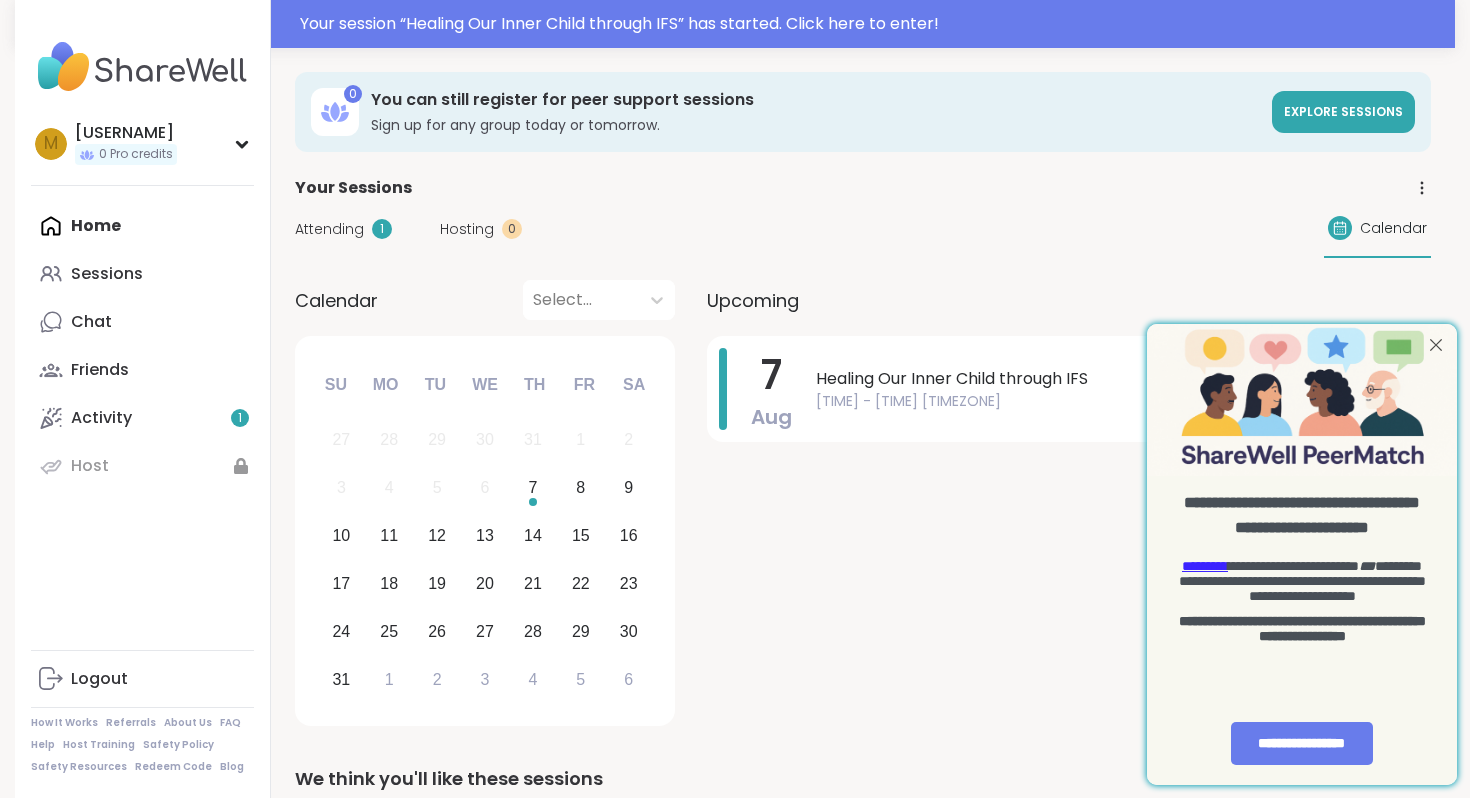 click on "Attending" at bounding box center [329, 229] 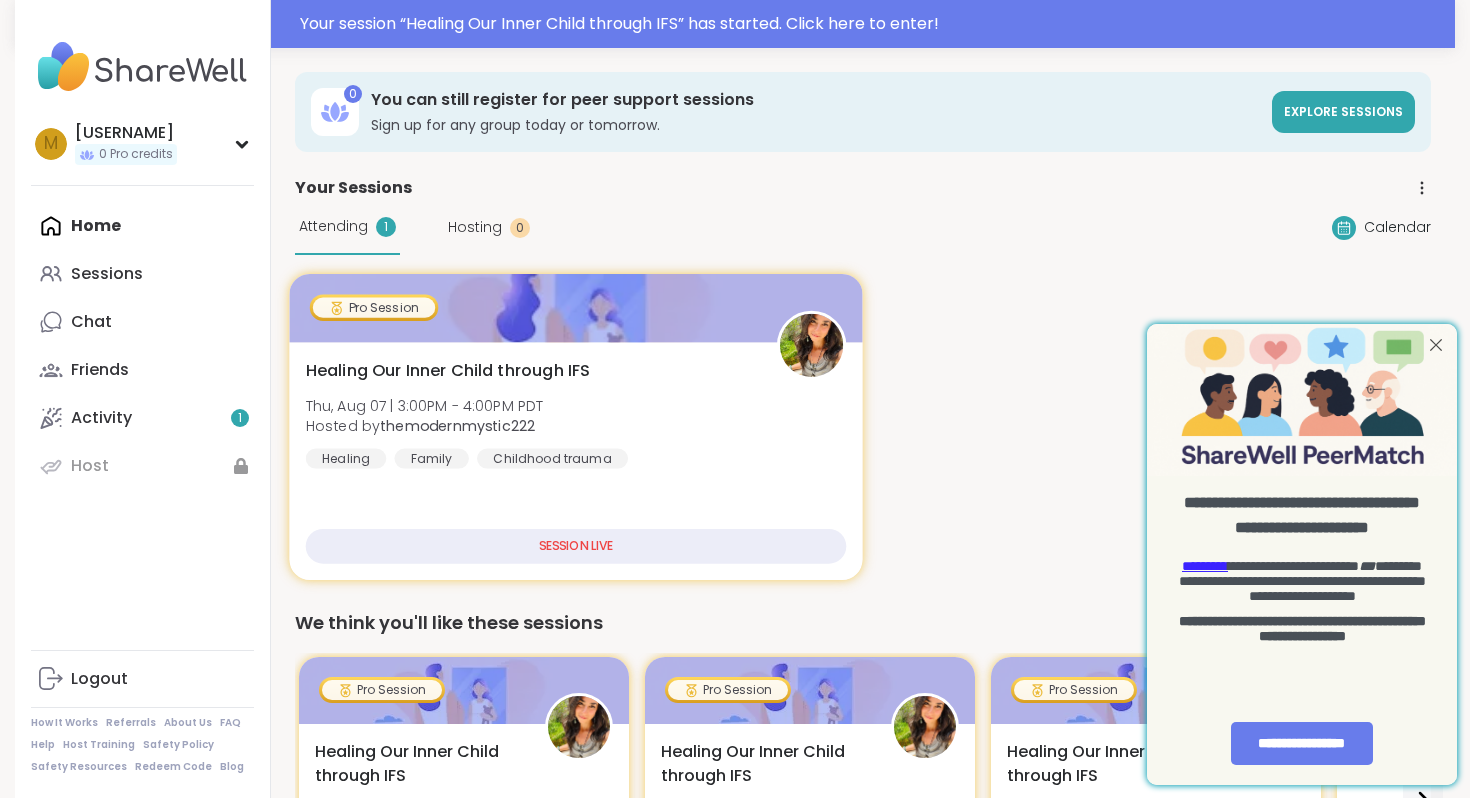 click on "Healing Our Inner Child through IFS Thu, Aug 07 | 3:00PM - 4:00PM PDT Hosted by  themodernmystic222 Healing Family Childhood trauma SESSION LIVE" at bounding box center [575, 461] 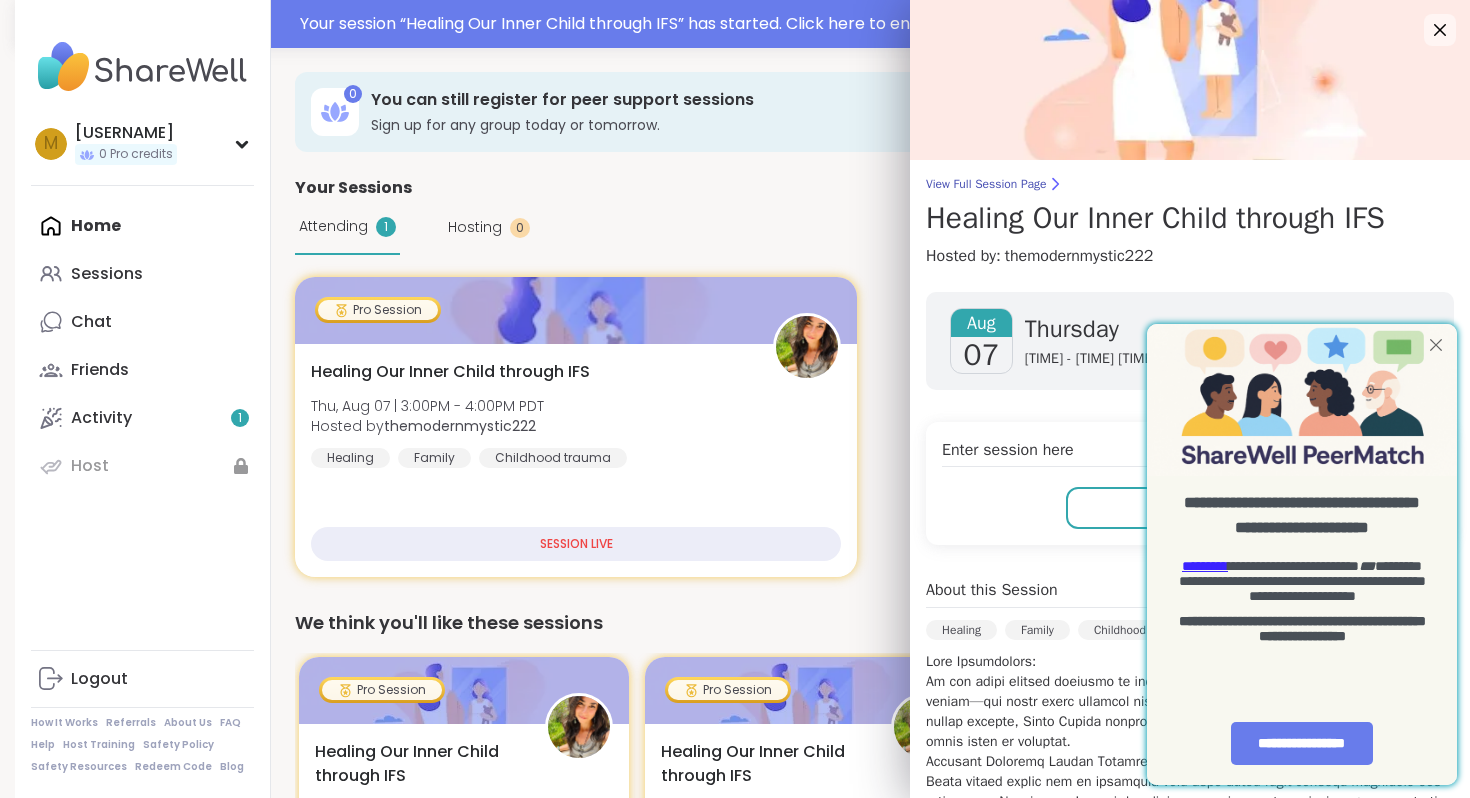 click at bounding box center [1436, 345] 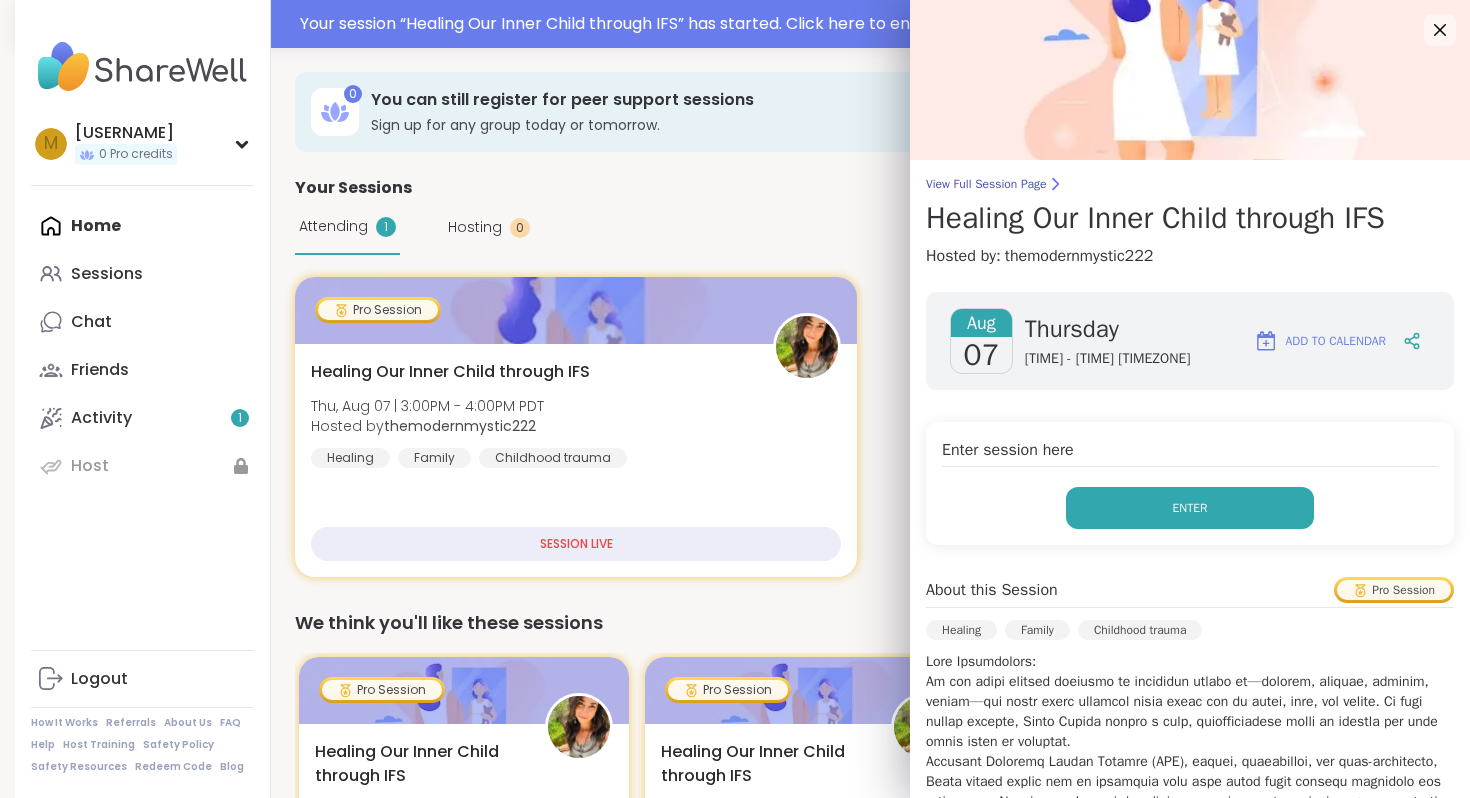 click on "Enter" at bounding box center [1190, 508] 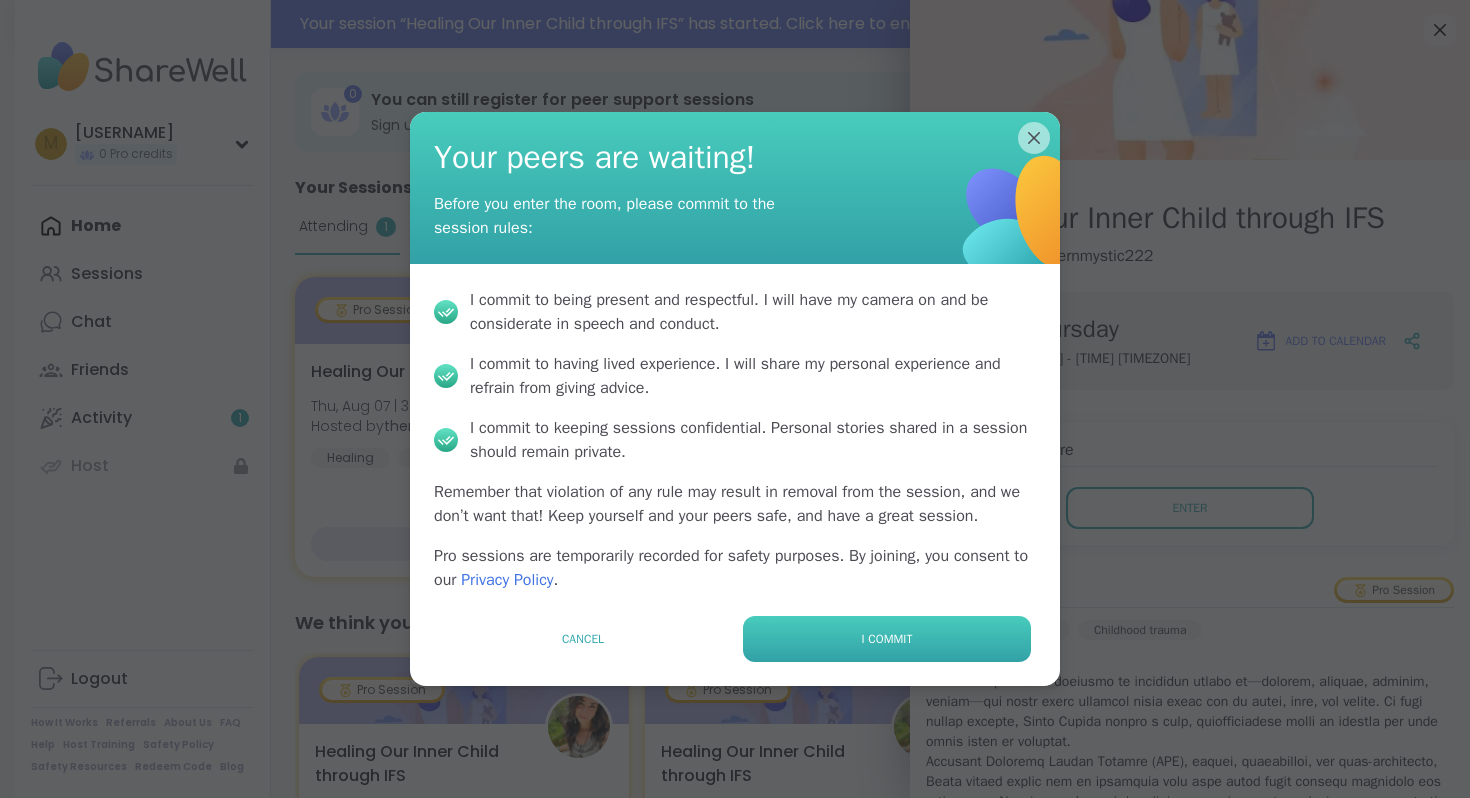 click on "I commit" at bounding box center (887, 639) 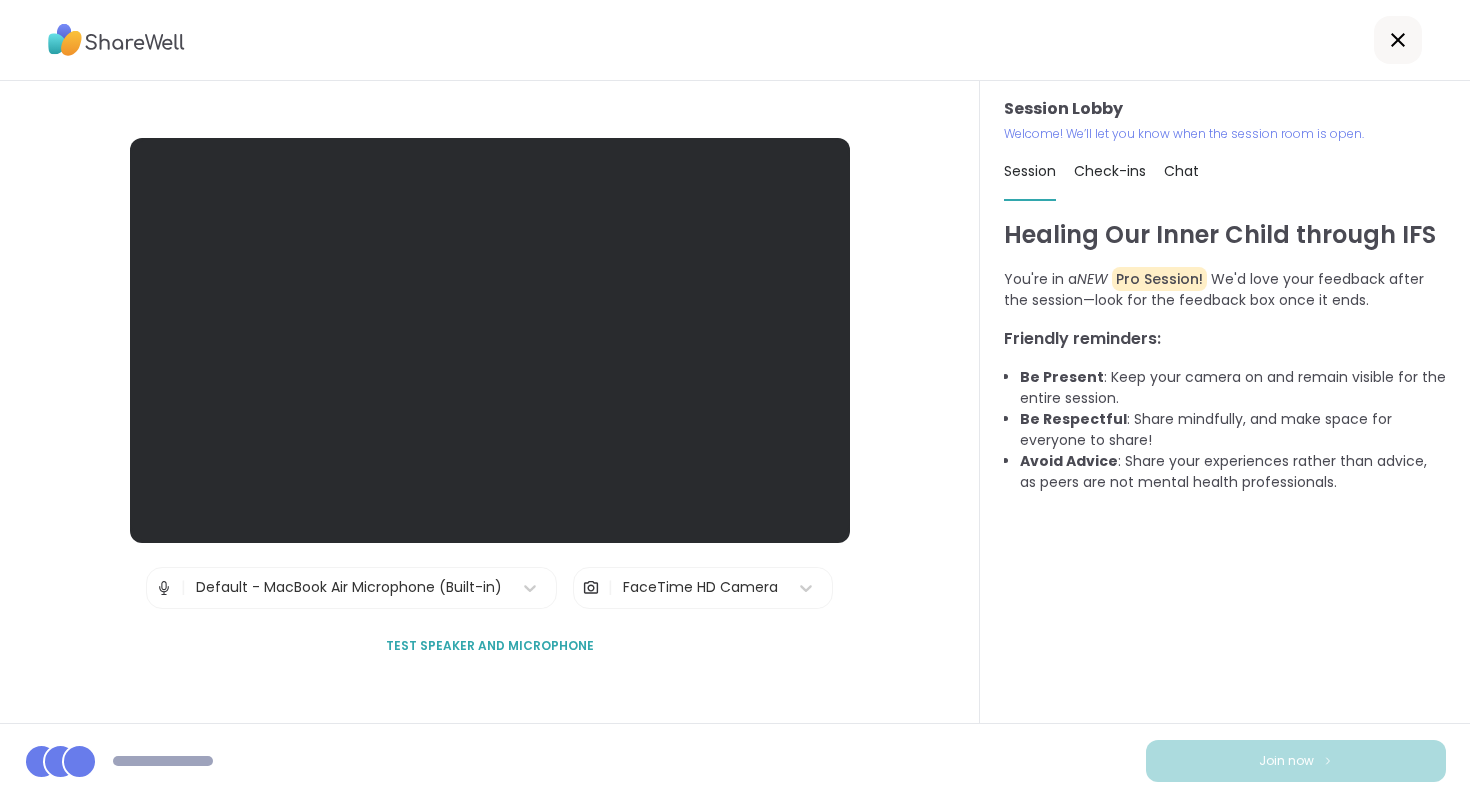 click at bounding box center [490, 340] 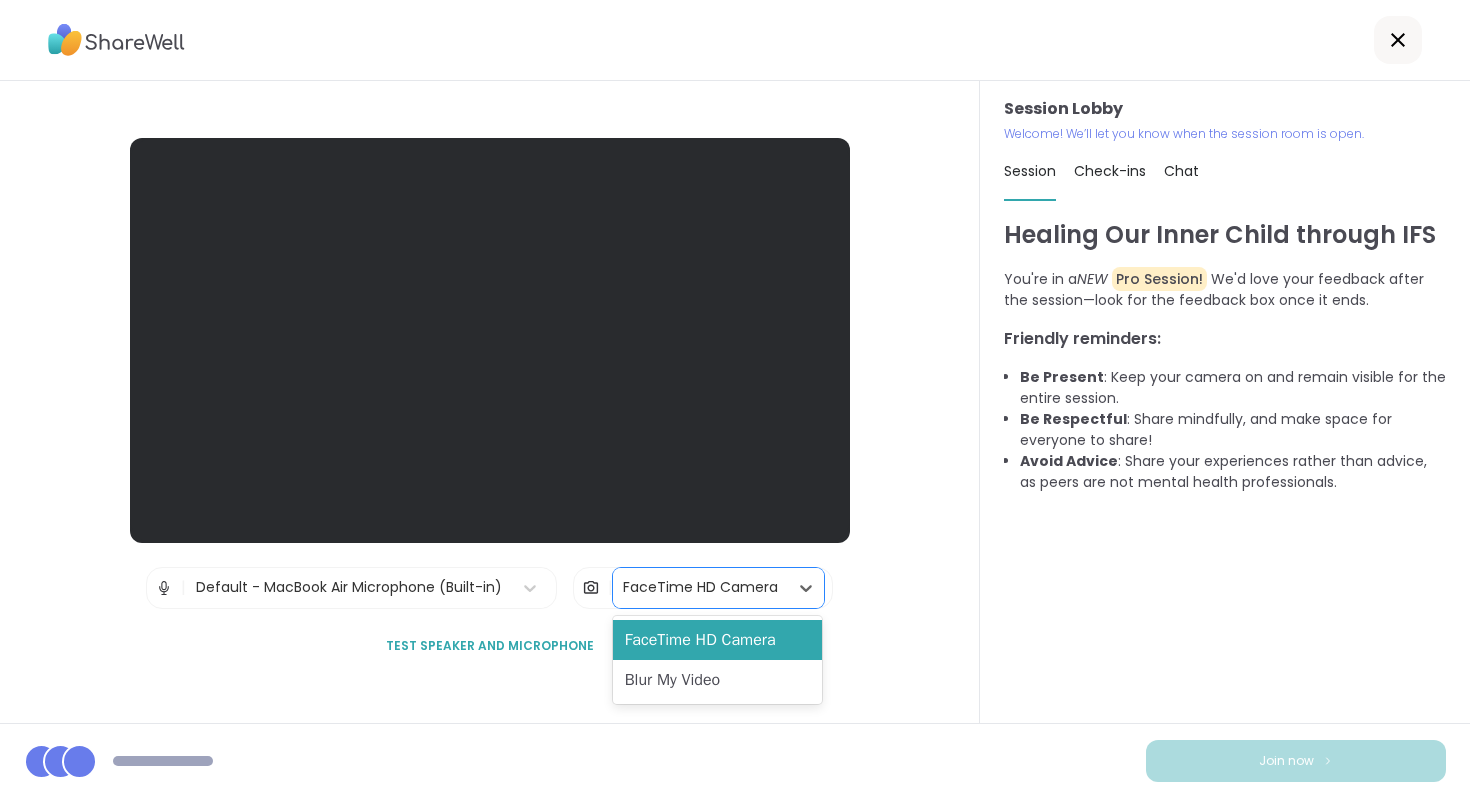 click on "FaceTime HD Camera" at bounding box center (700, 587) 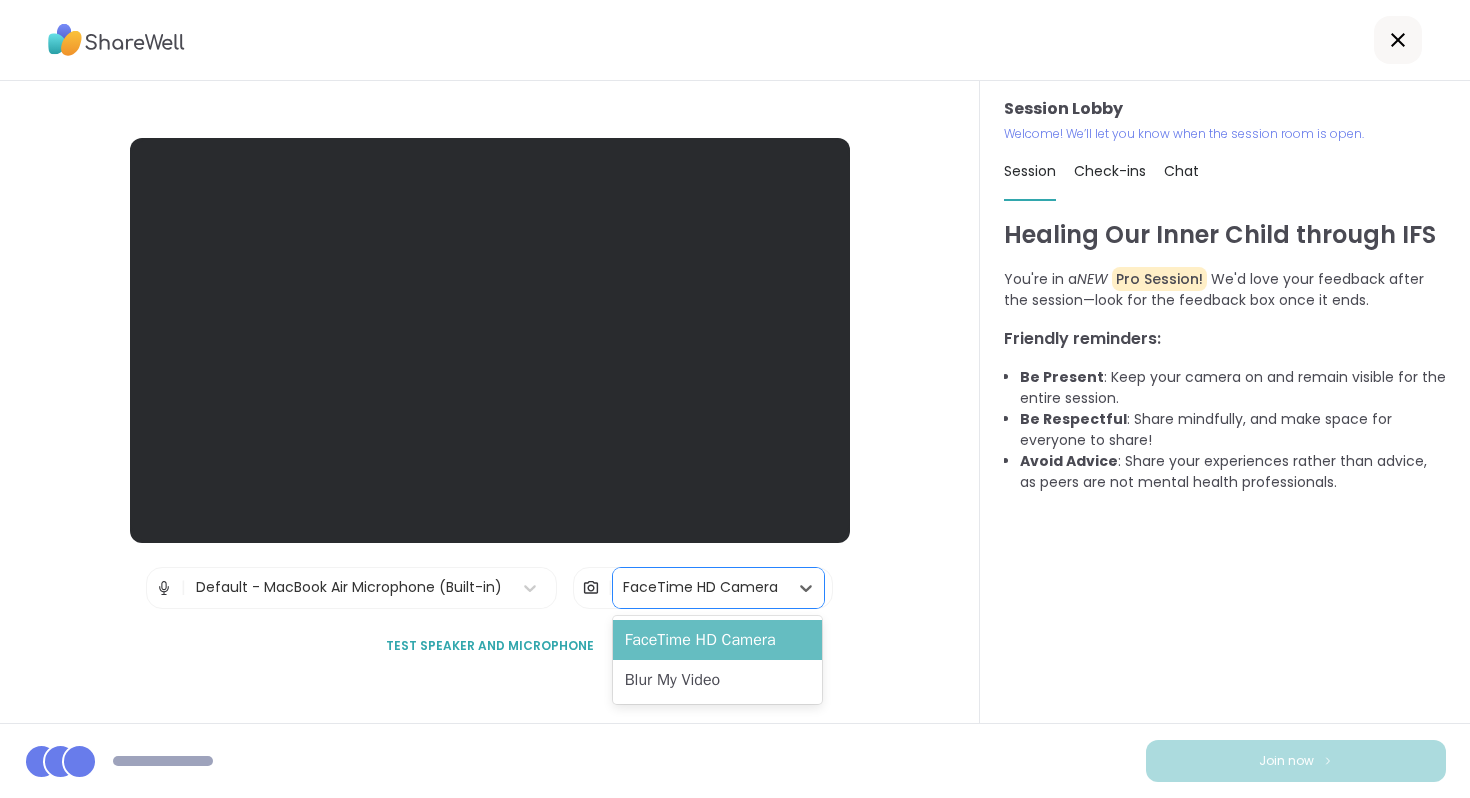 click on "FaceTime HD Camera" at bounding box center (717, 640) 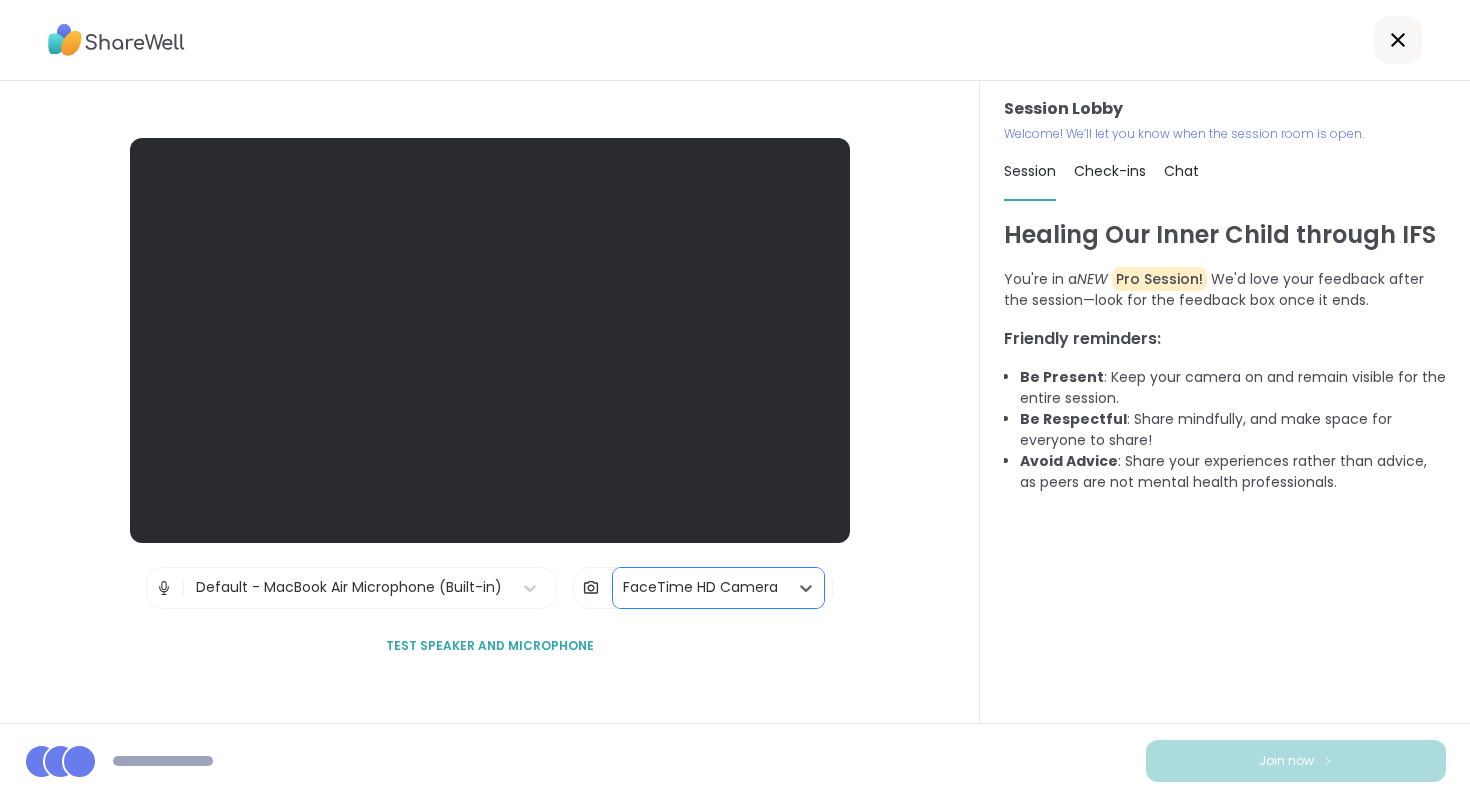 click at bounding box center [79, 761] 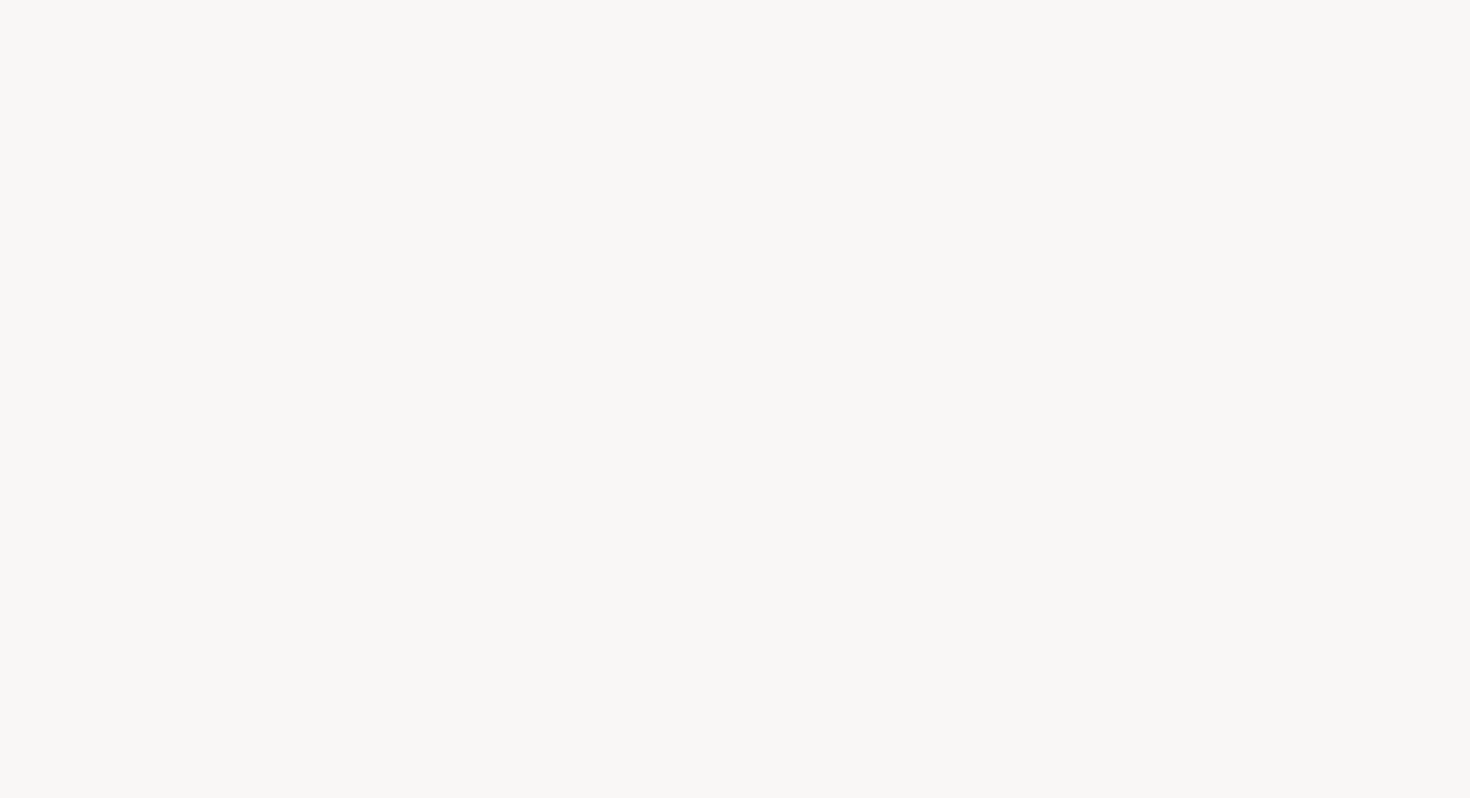 scroll, scrollTop: 0, scrollLeft: 0, axis: both 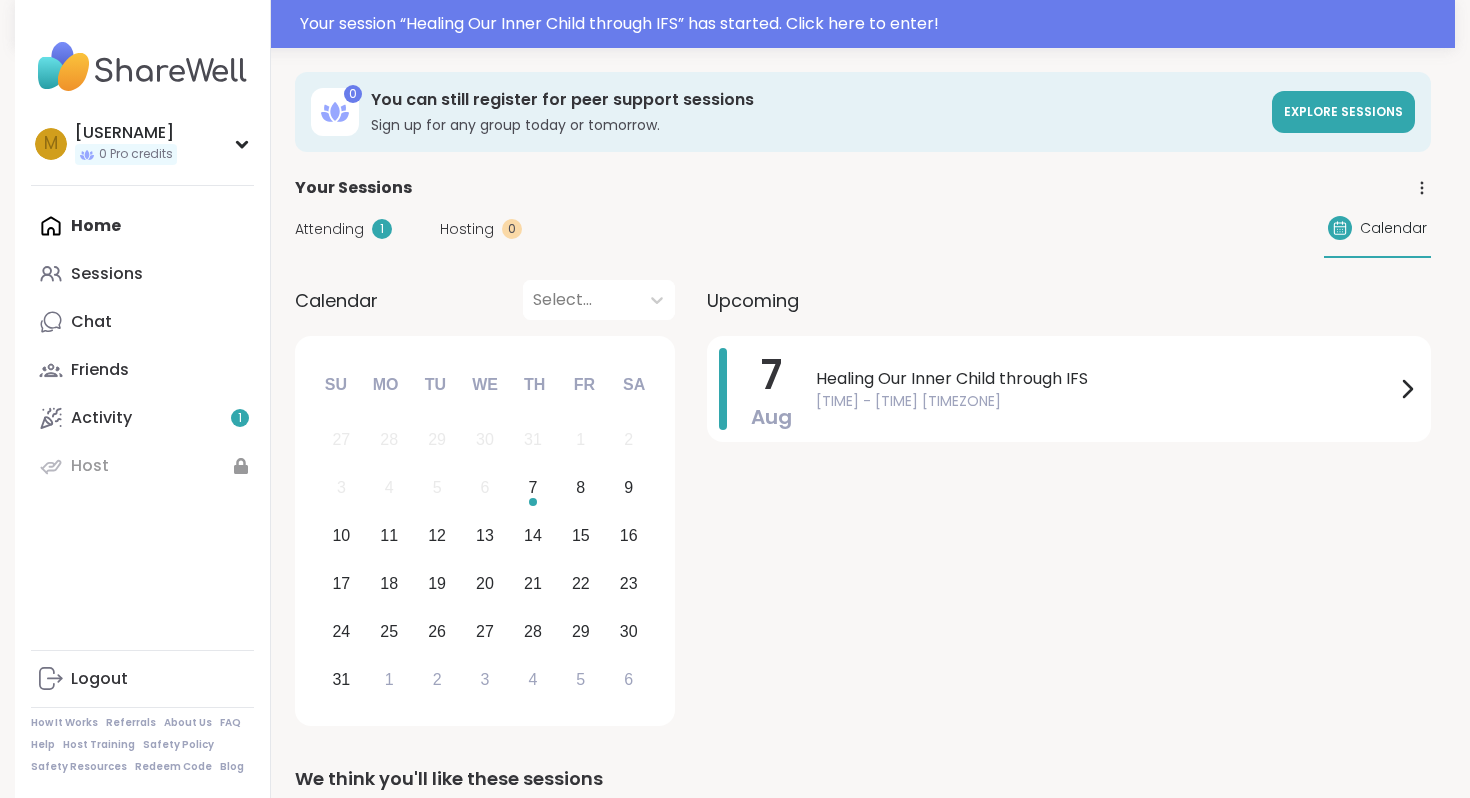 click on "Attending" at bounding box center (329, 229) 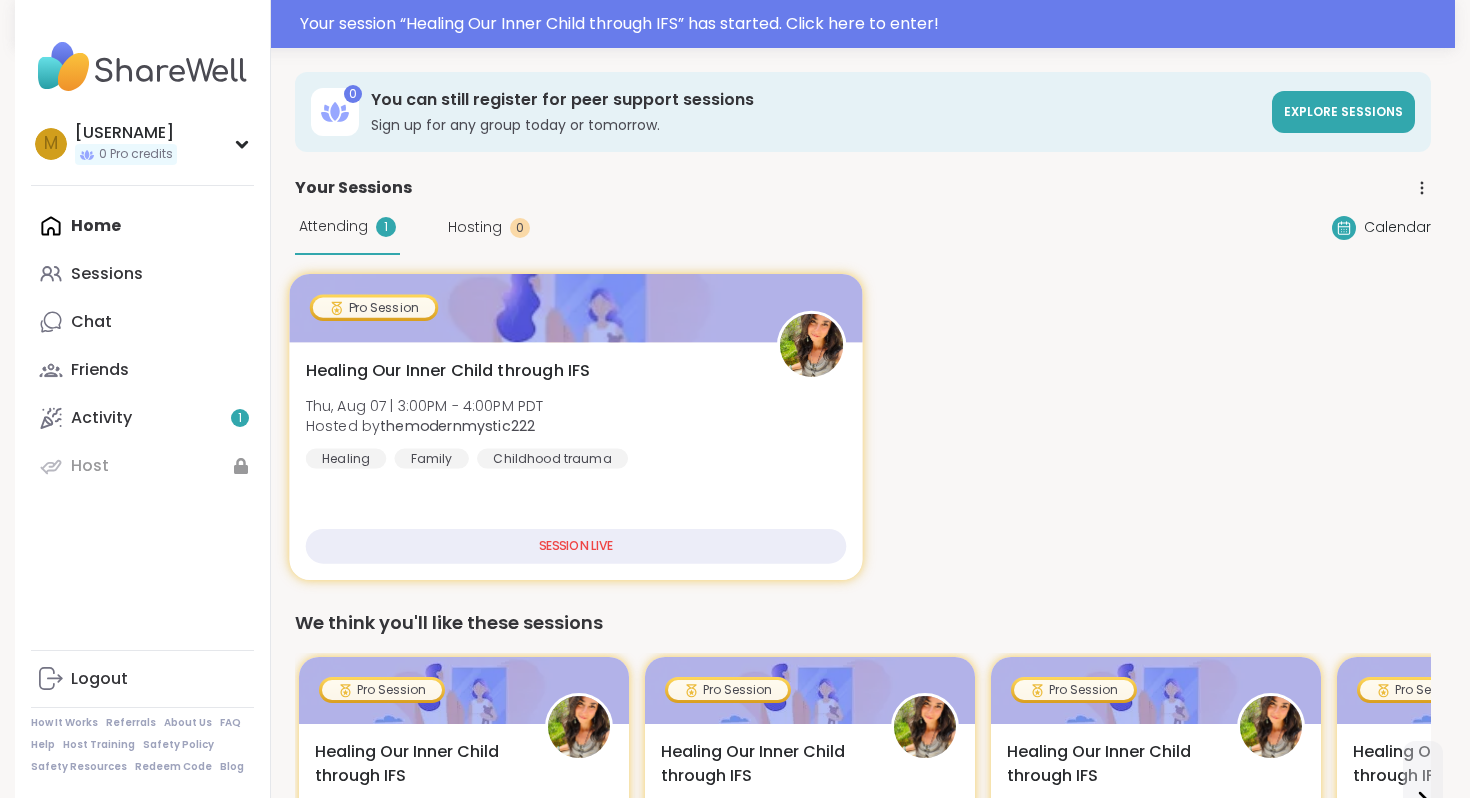 click on "Healing Our Inner Child through IFS [DAY], [MONTH] [DAY_NUM] | [TIME] Hosted by [USERNAME] Healing Family Childhood trauma" at bounding box center [576, 414] 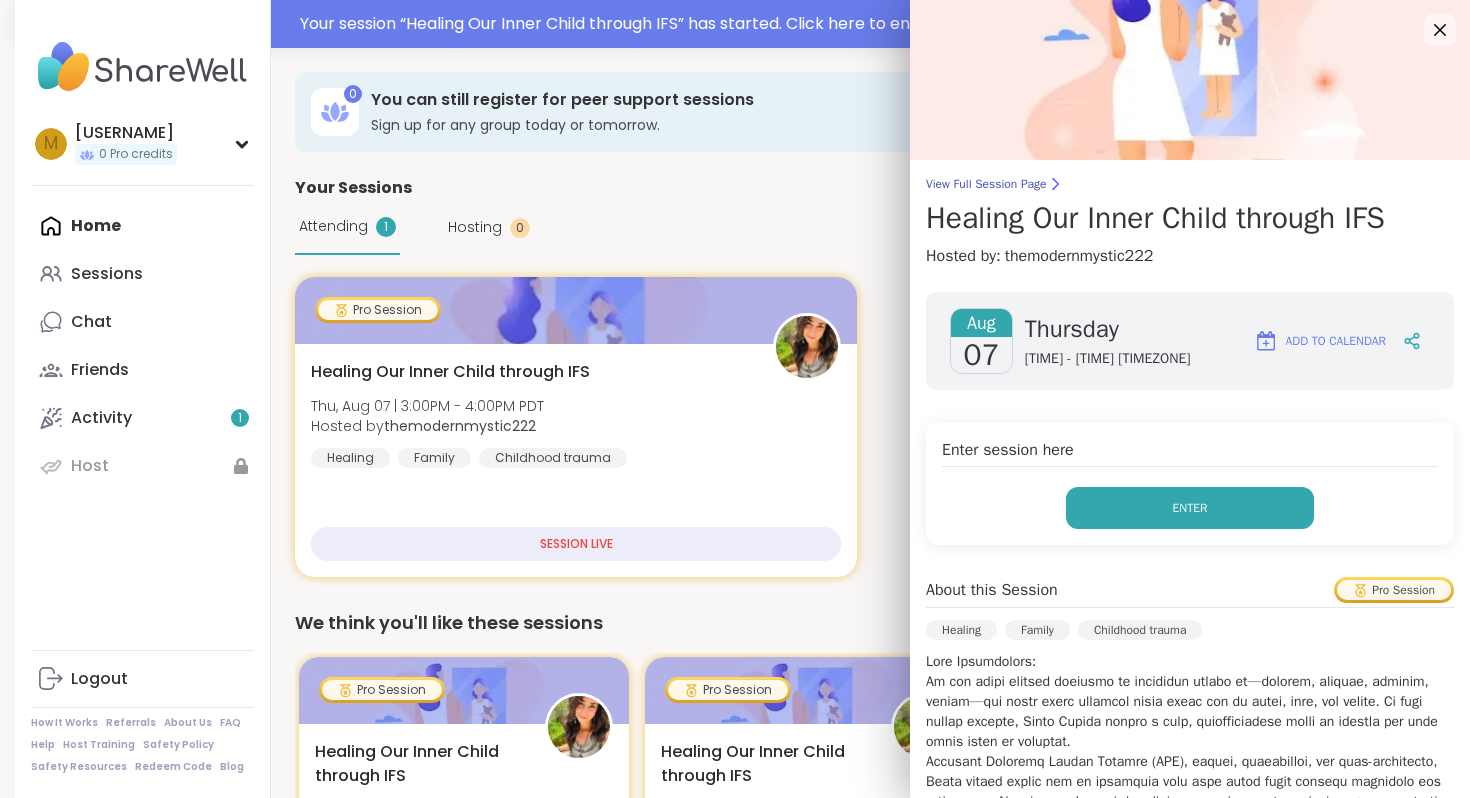 click on "Enter" at bounding box center (1190, 508) 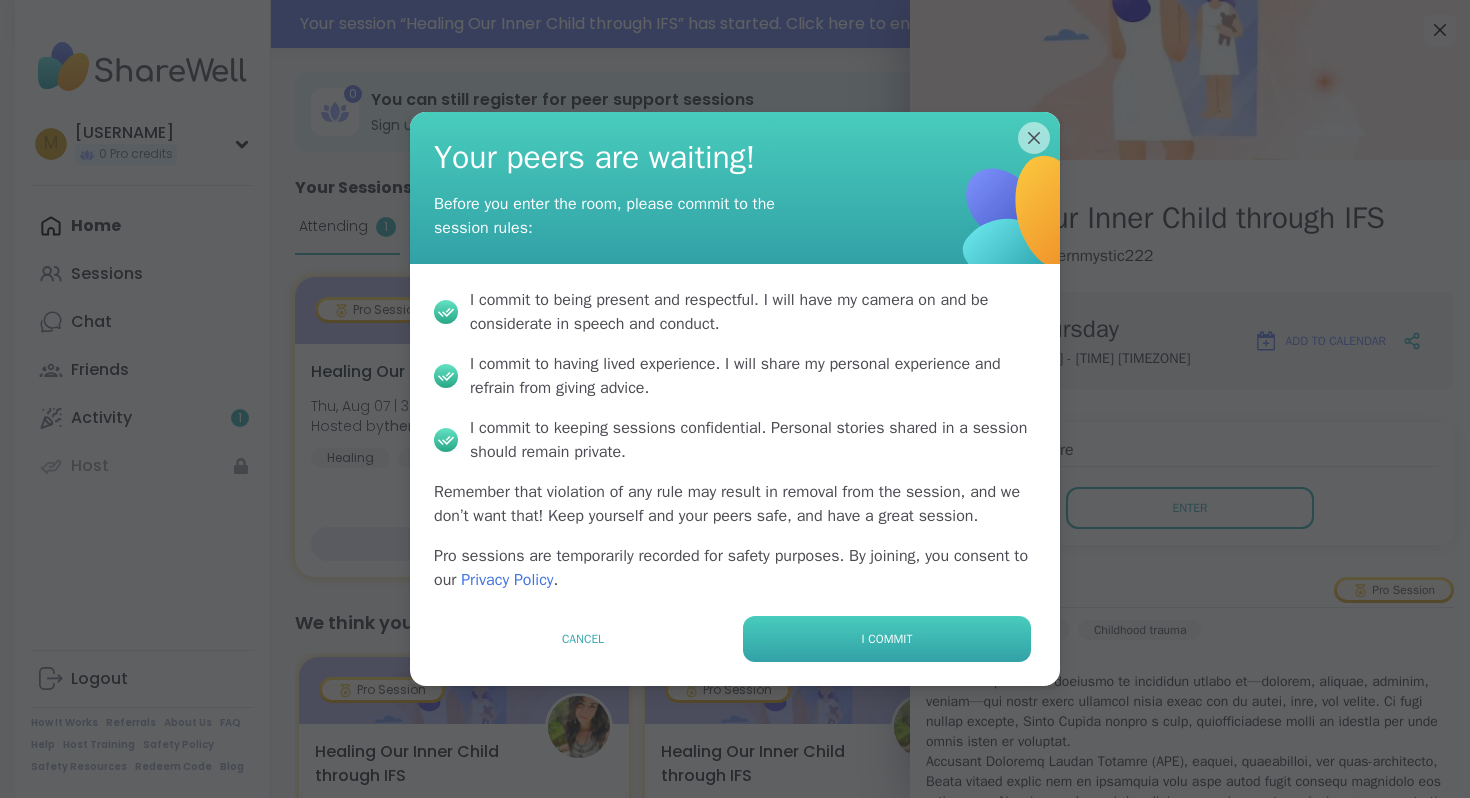 click on "I commit" at bounding box center (887, 639) 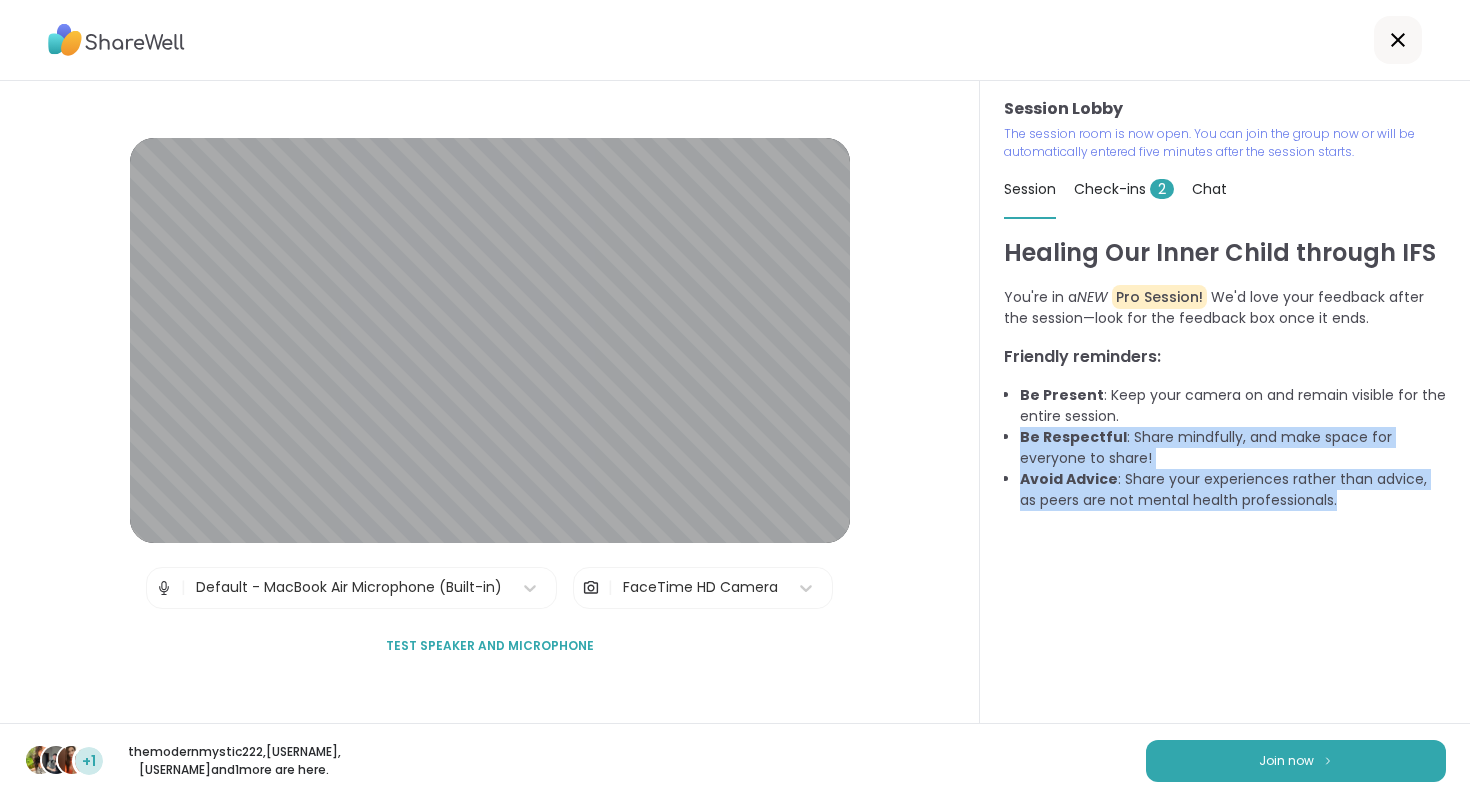 drag, startPoint x: 1179, startPoint y: 425, endPoint x: 1227, endPoint y: 533, distance: 118.186295 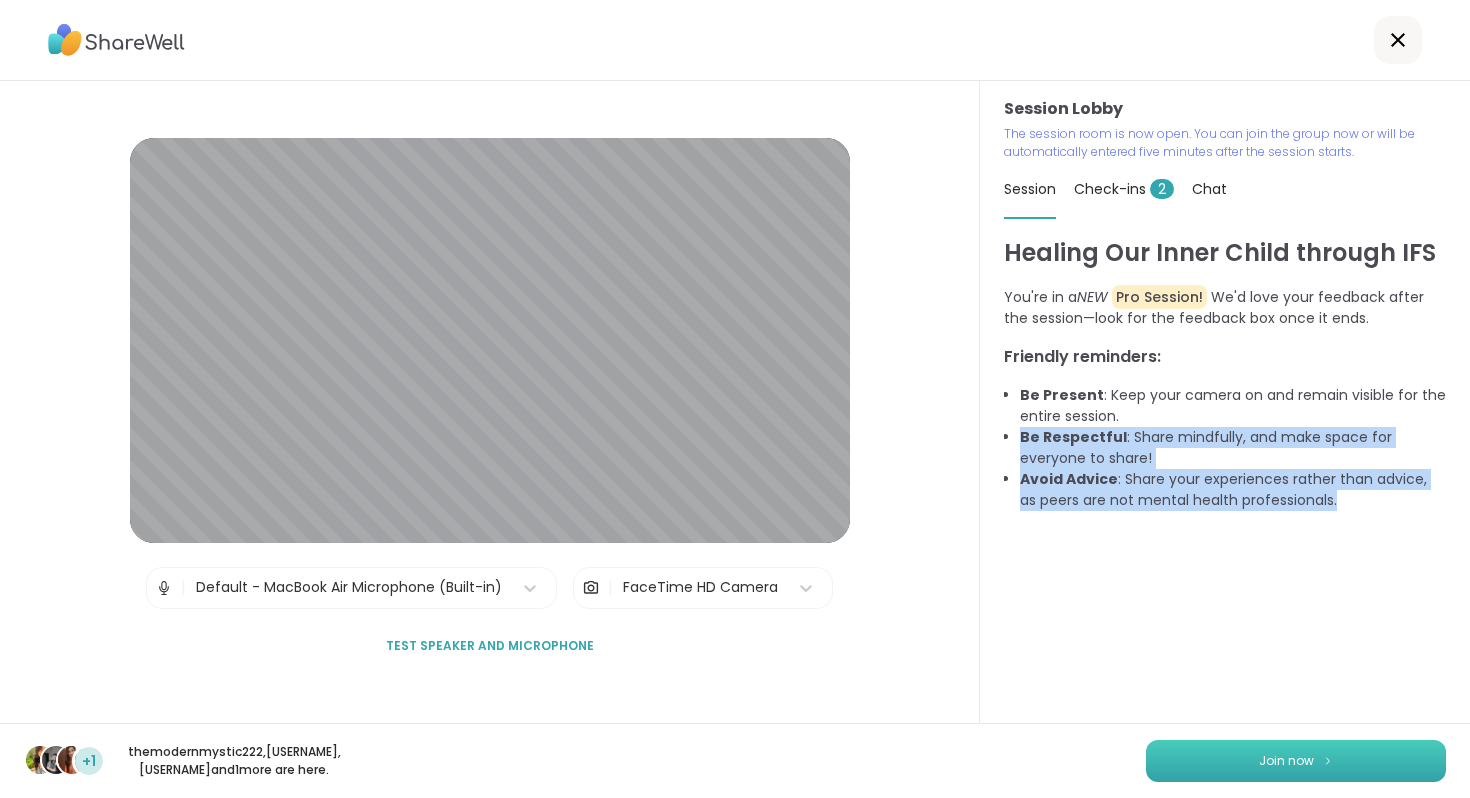 click on "Join now" at bounding box center (1286, 761) 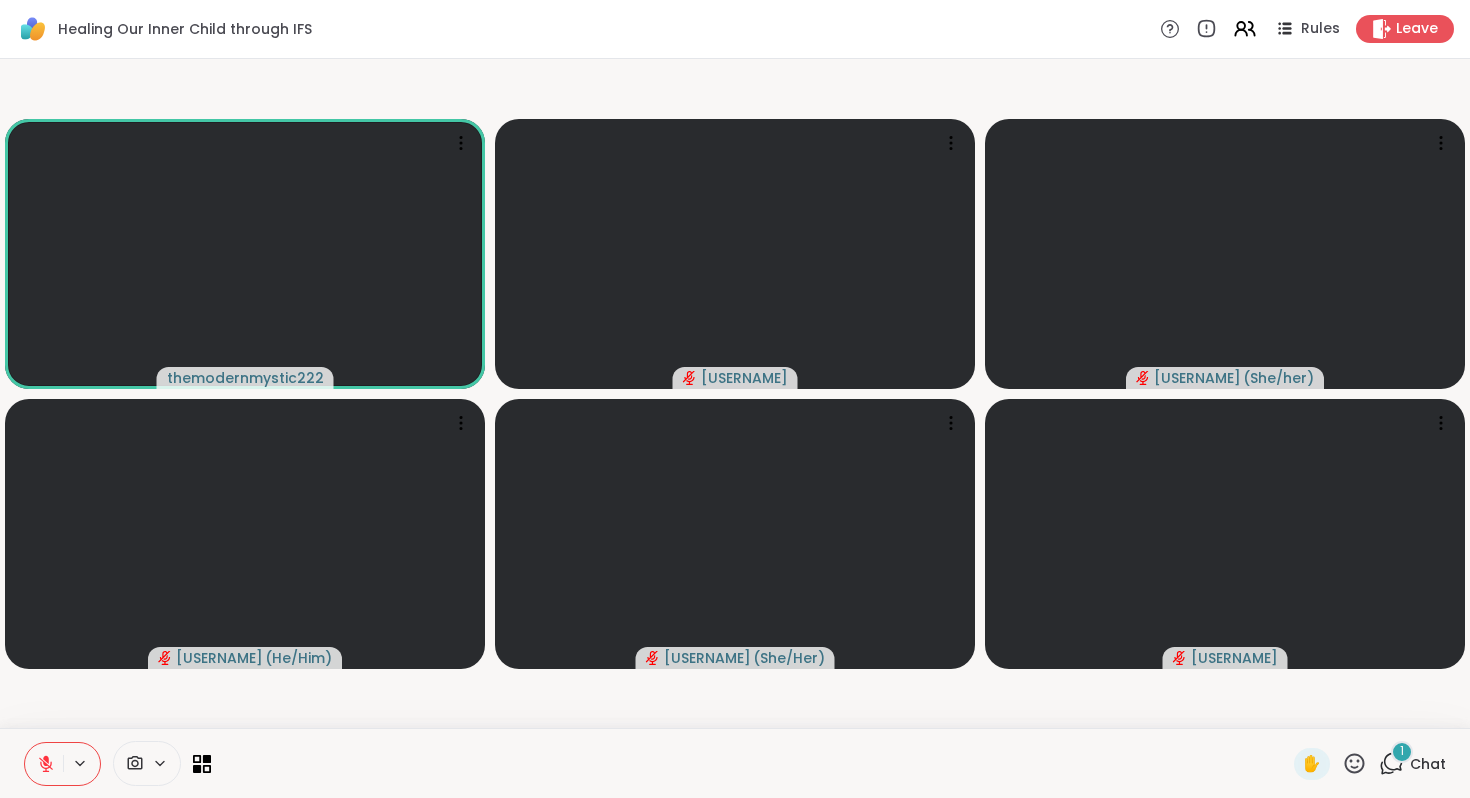 click on "1 Chat" at bounding box center [1412, 764] 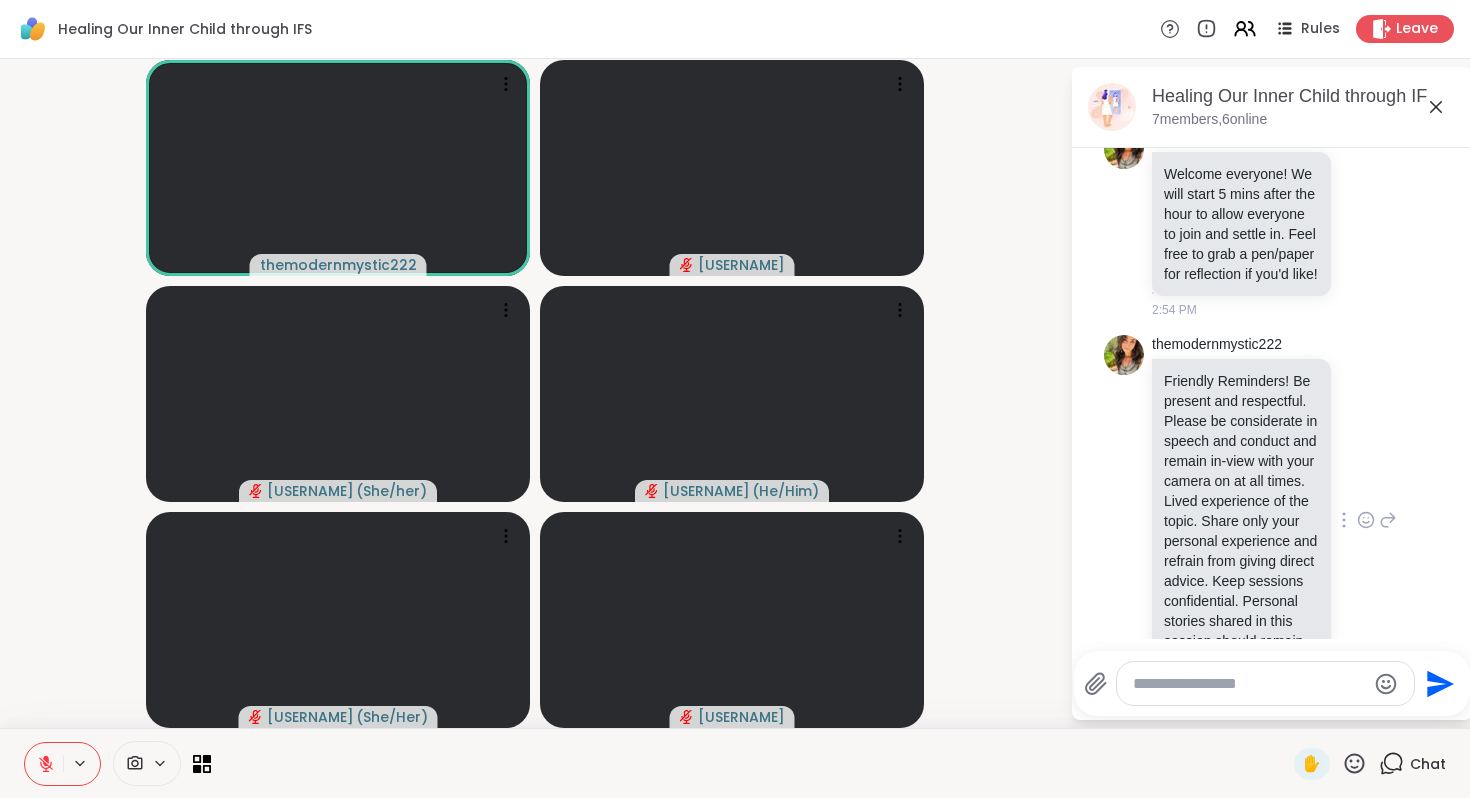 scroll, scrollTop: 0, scrollLeft: 0, axis: both 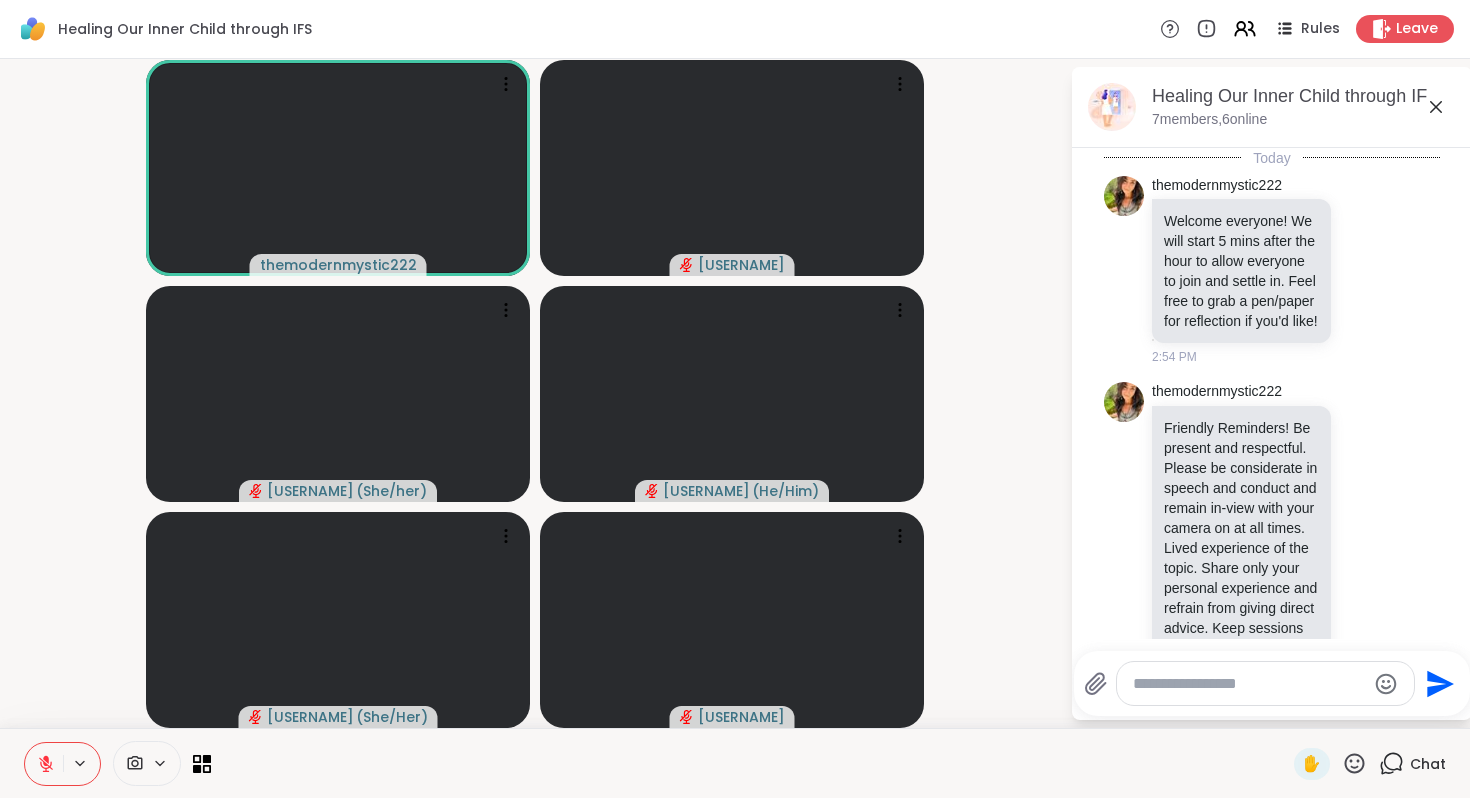 click 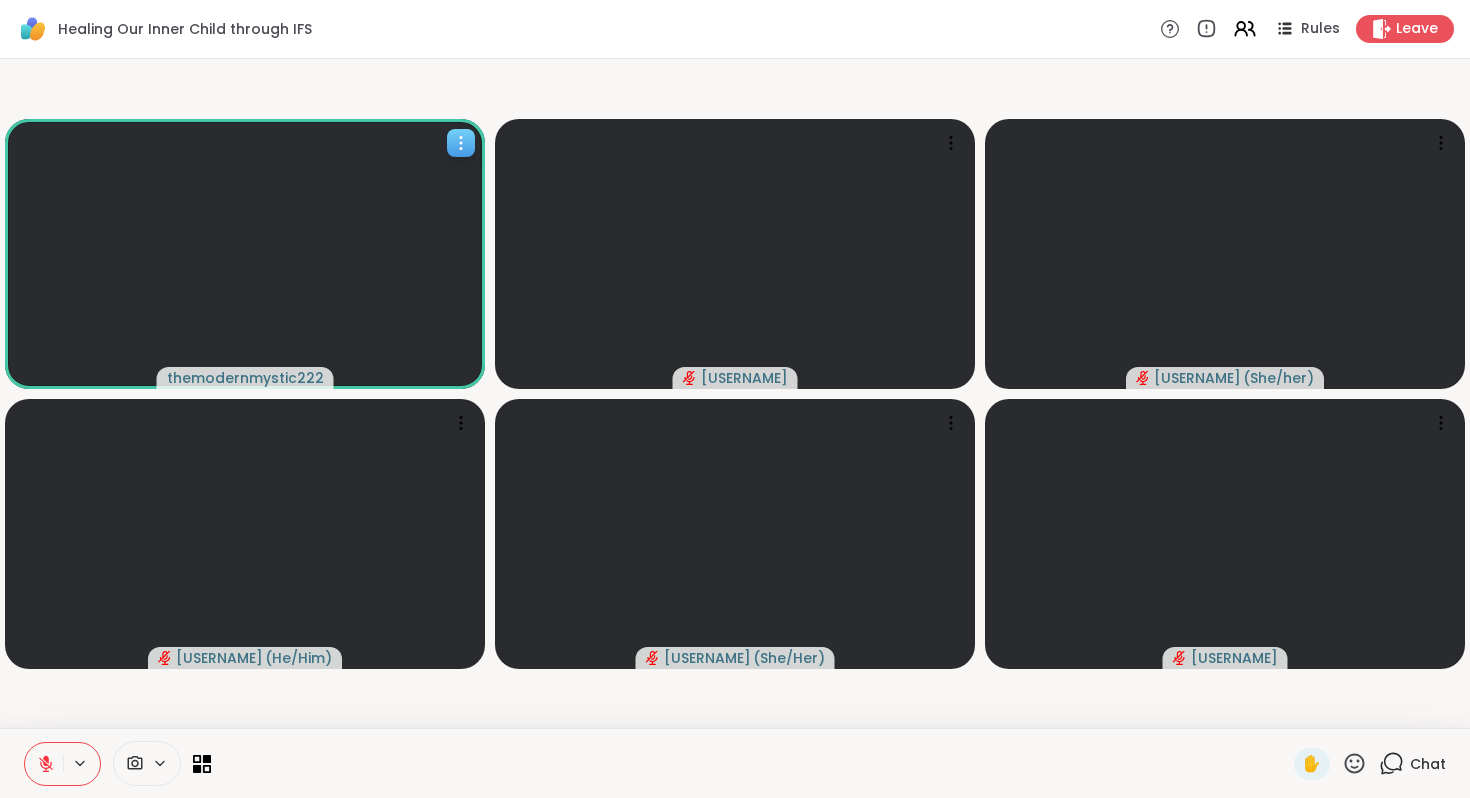 drag, startPoint x: 93, startPoint y: 179, endPoint x: 219, endPoint y: 277, distance: 159.62456 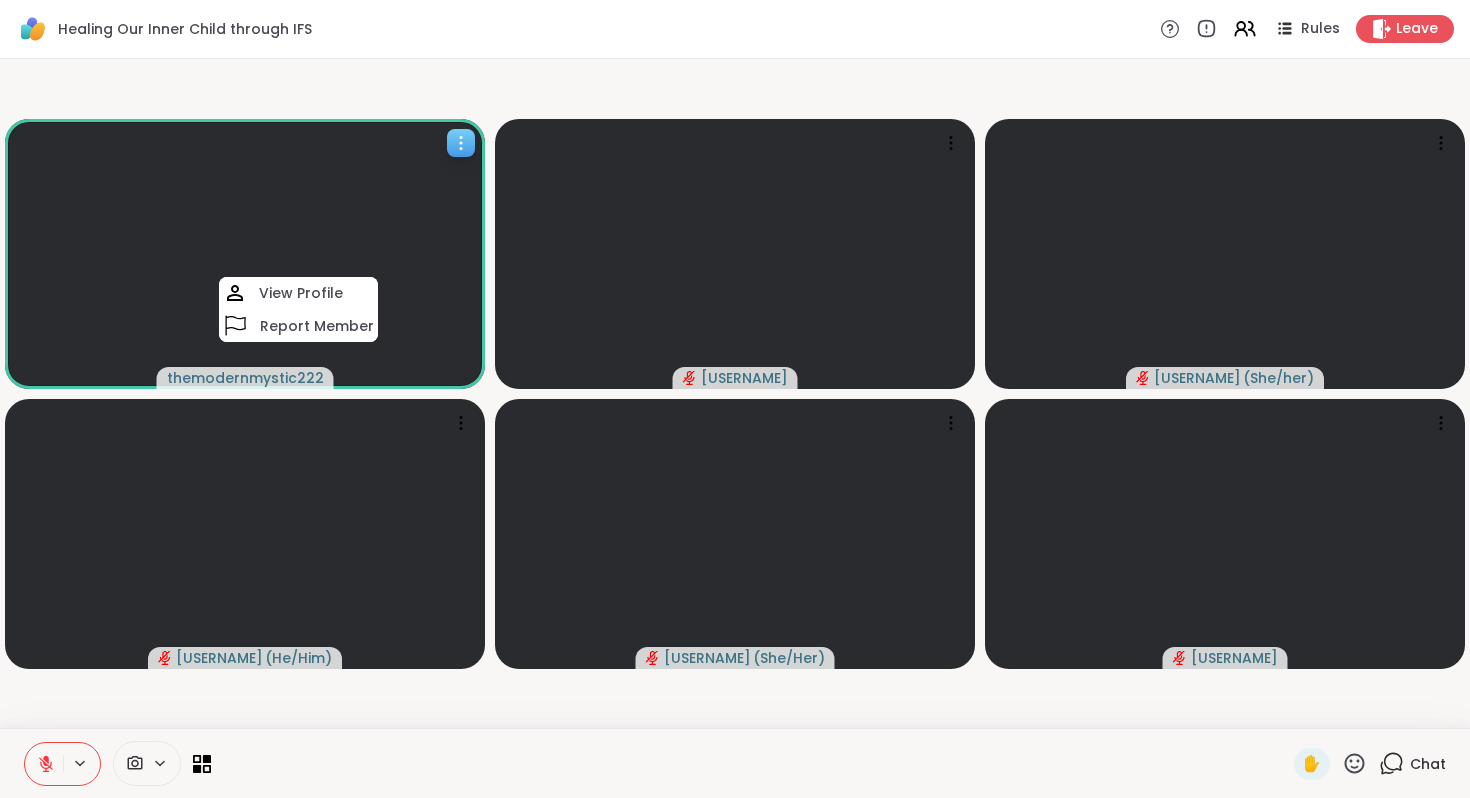 click at bounding box center [245, 254] 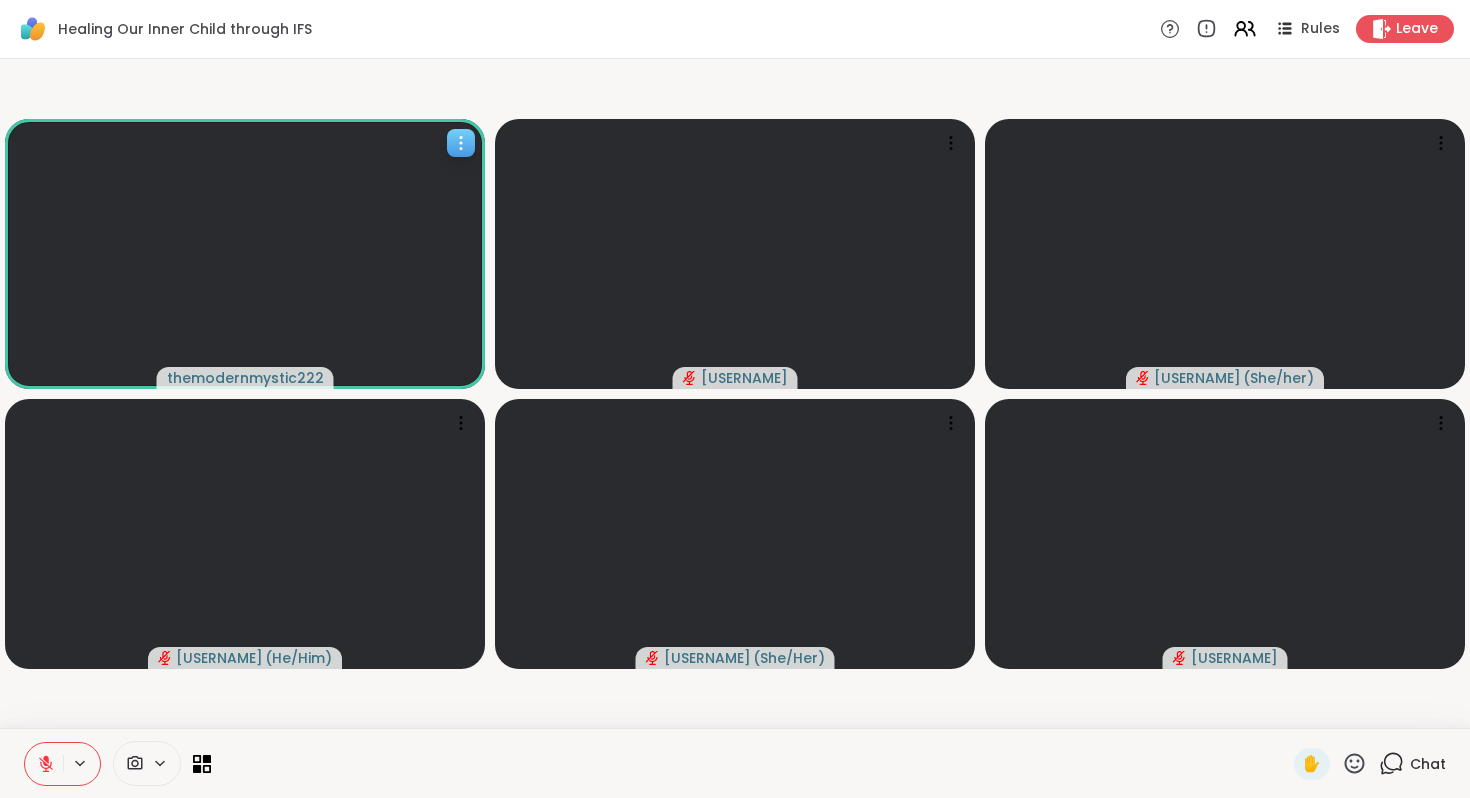 drag, startPoint x: 0, startPoint y: 117, endPoint x: 240, endPoint y: 155, distance: 242.98972 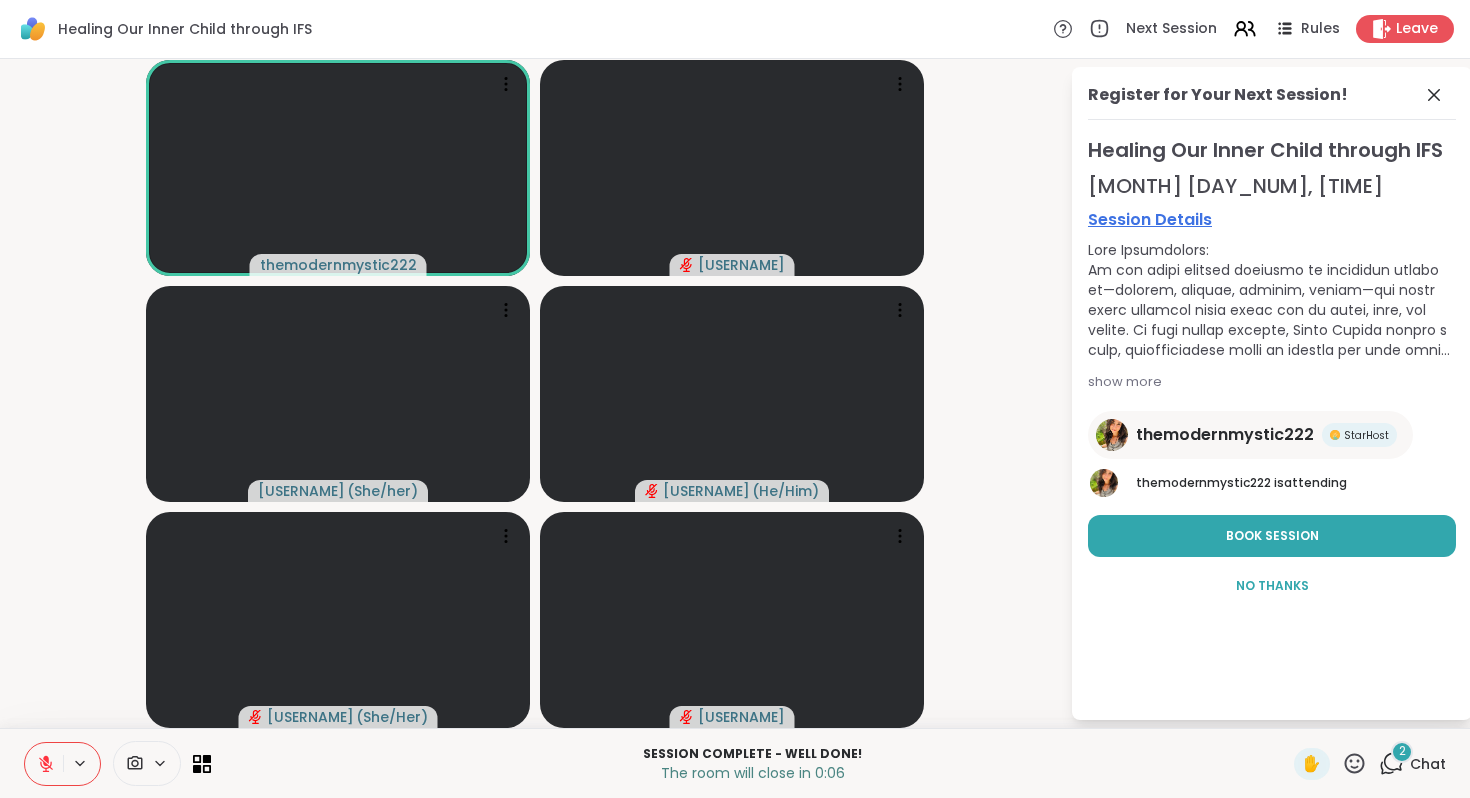 click 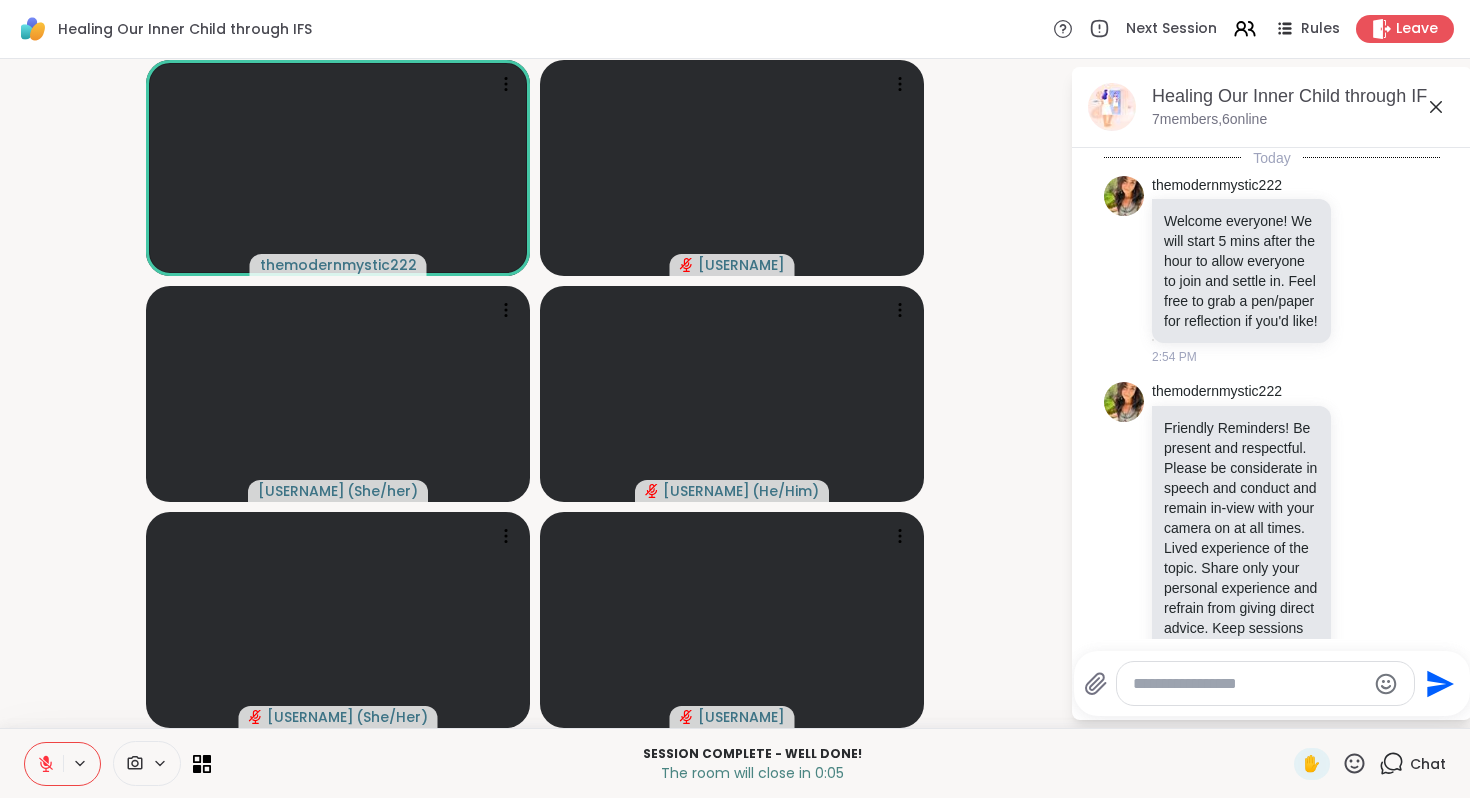 scroll, scrollTop: 569, scrollLeft: 0, axis: vertical 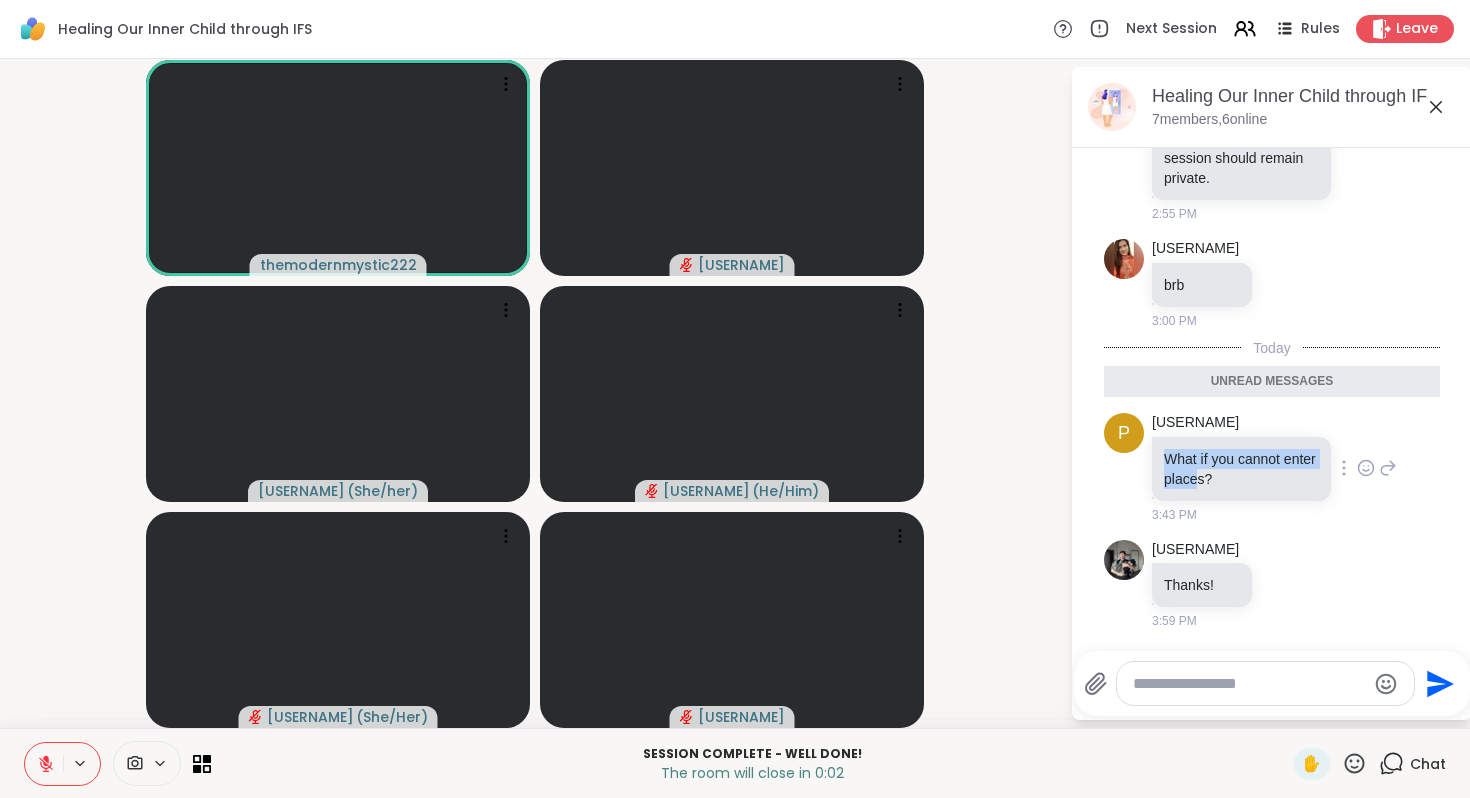 drag, startPoint x: 1205, startPoint y: 446, endPoint x: 1239, endPoint y: 482, distance: 49.517673 